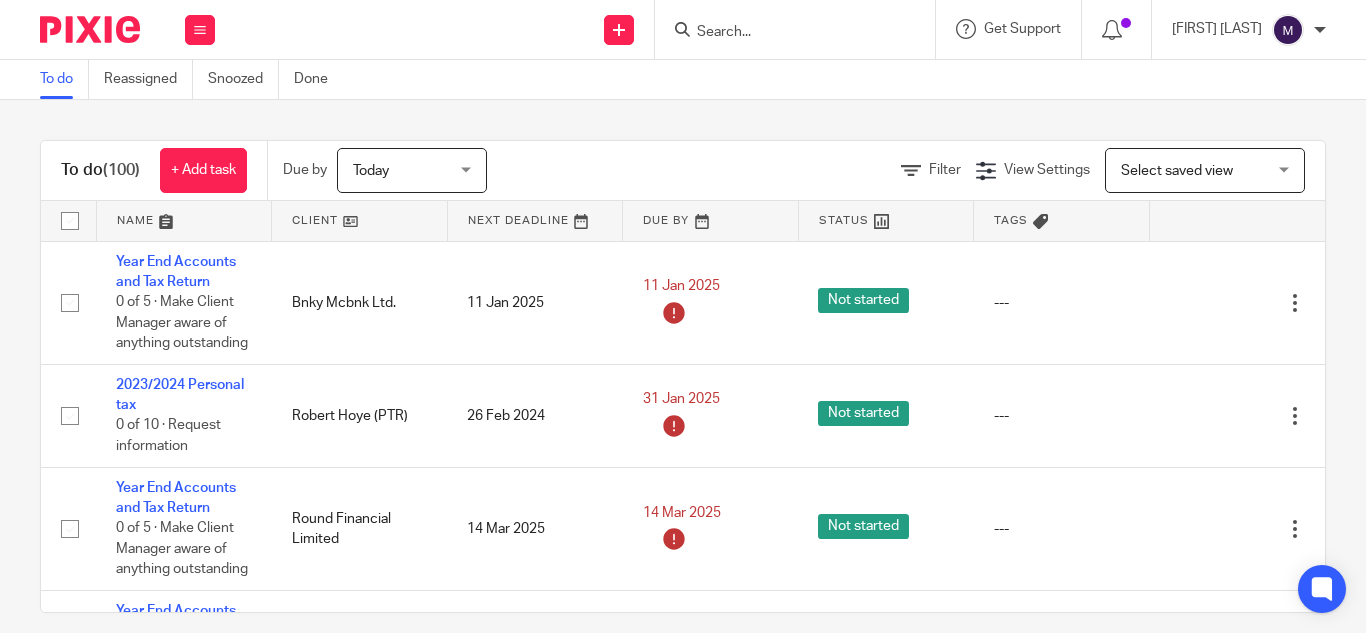 scroll, scrollTop: 0, scrollLeft: 0, axis: both 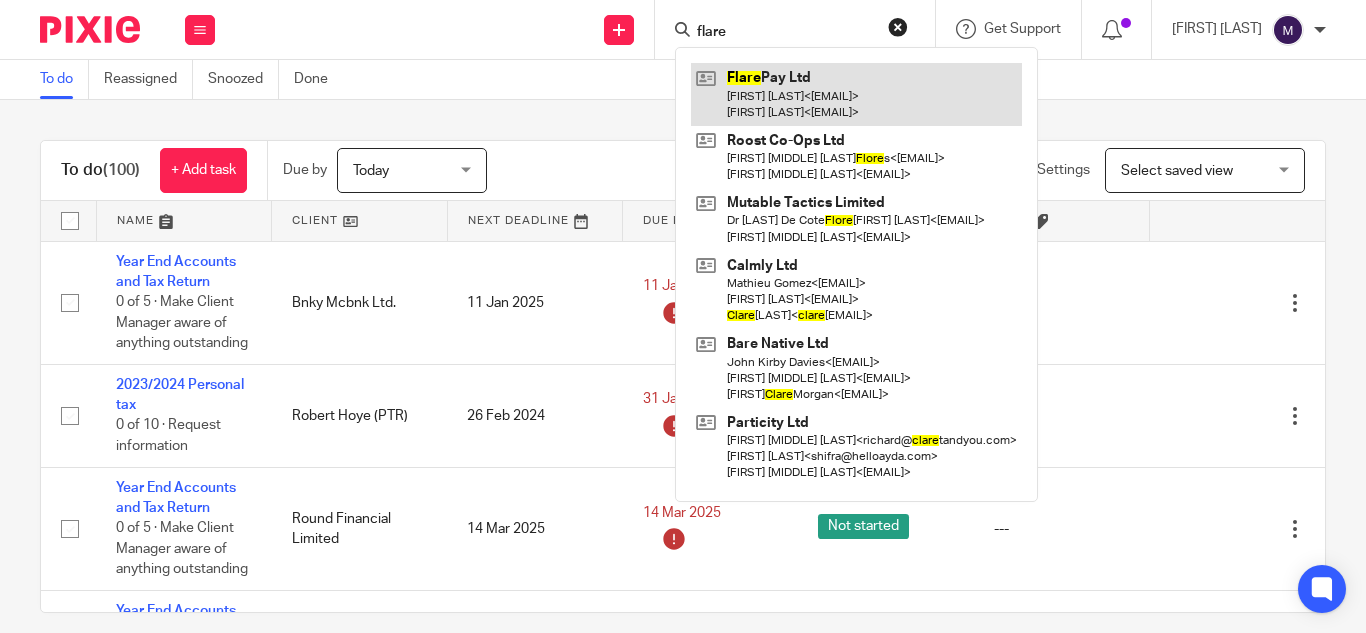 type on "flare" 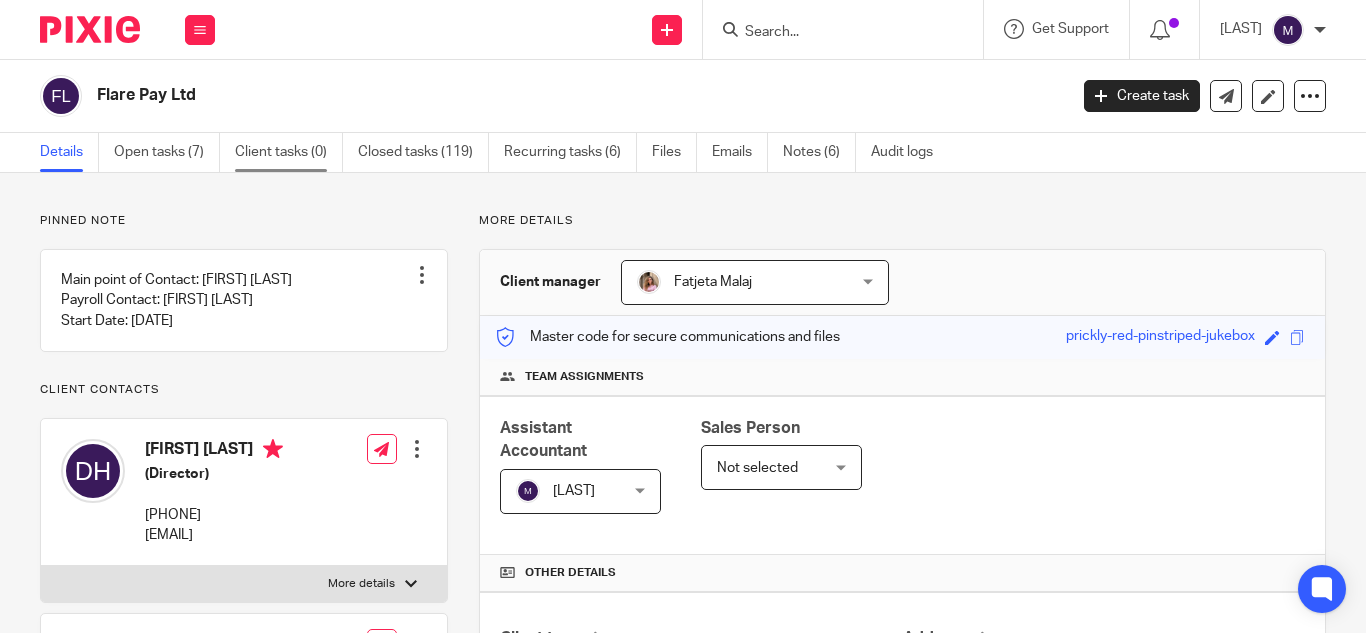 scroll, scrollTop: 0, scrollLeft: 0, axis: both 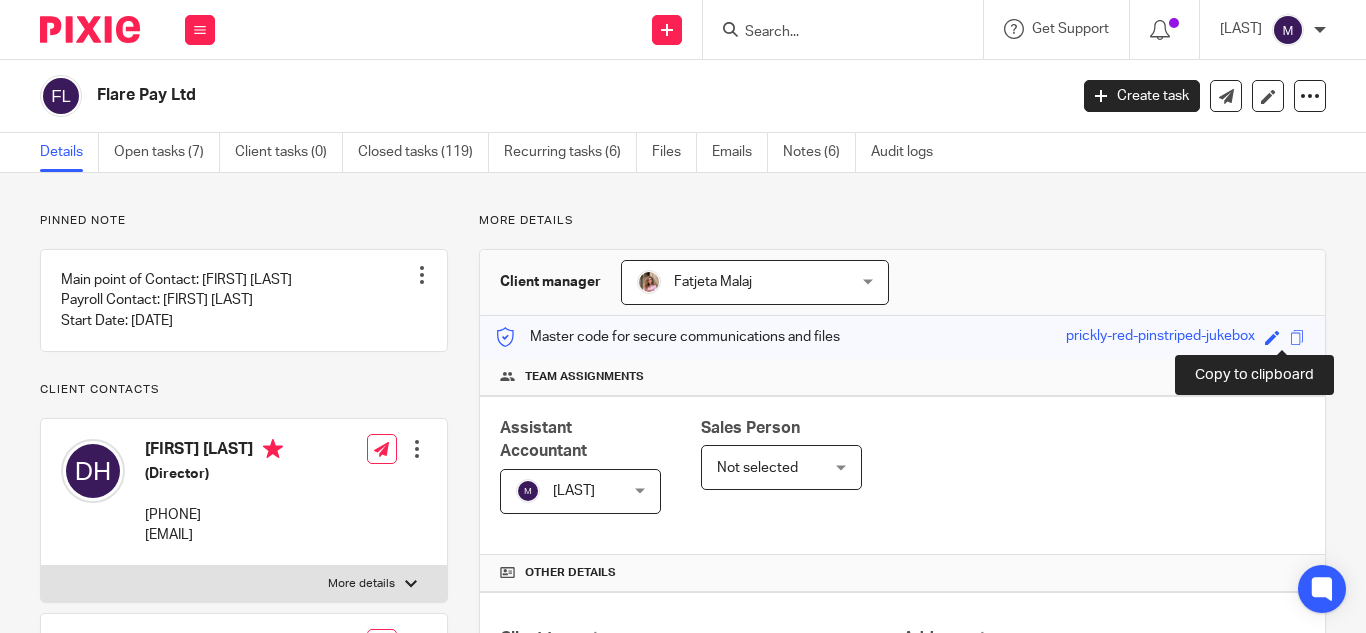 click at bounding box center [1297, 337] 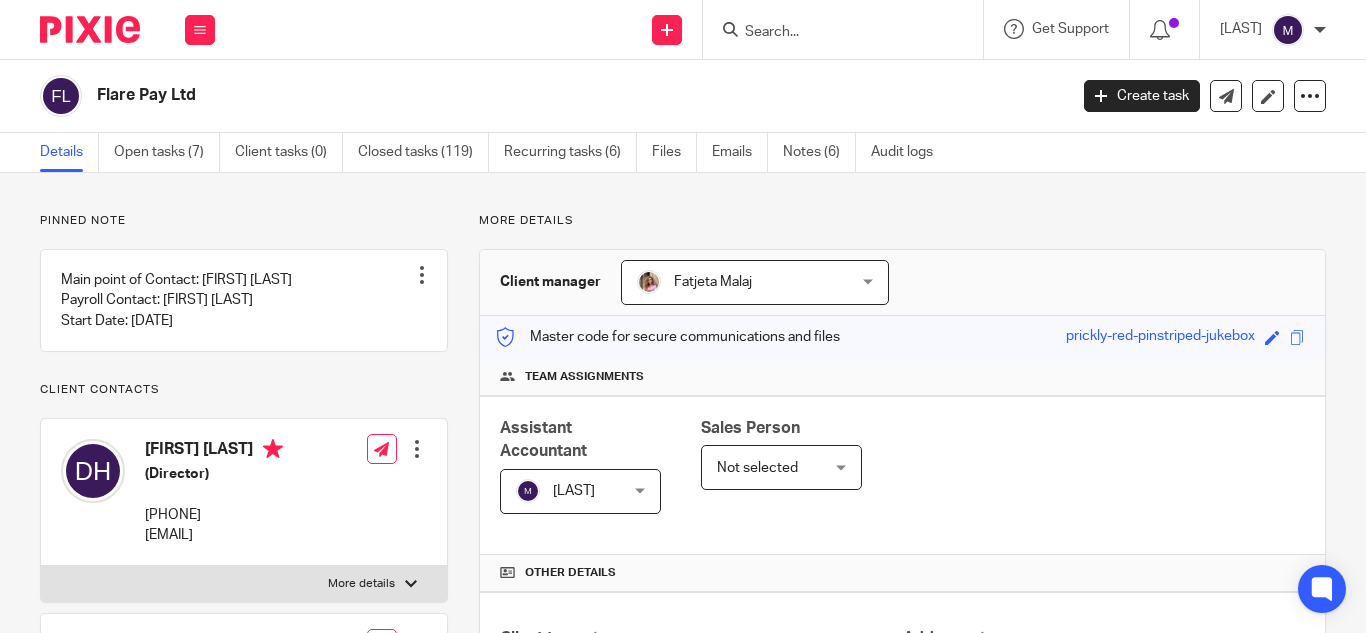 click at bounding box center [833, 33] 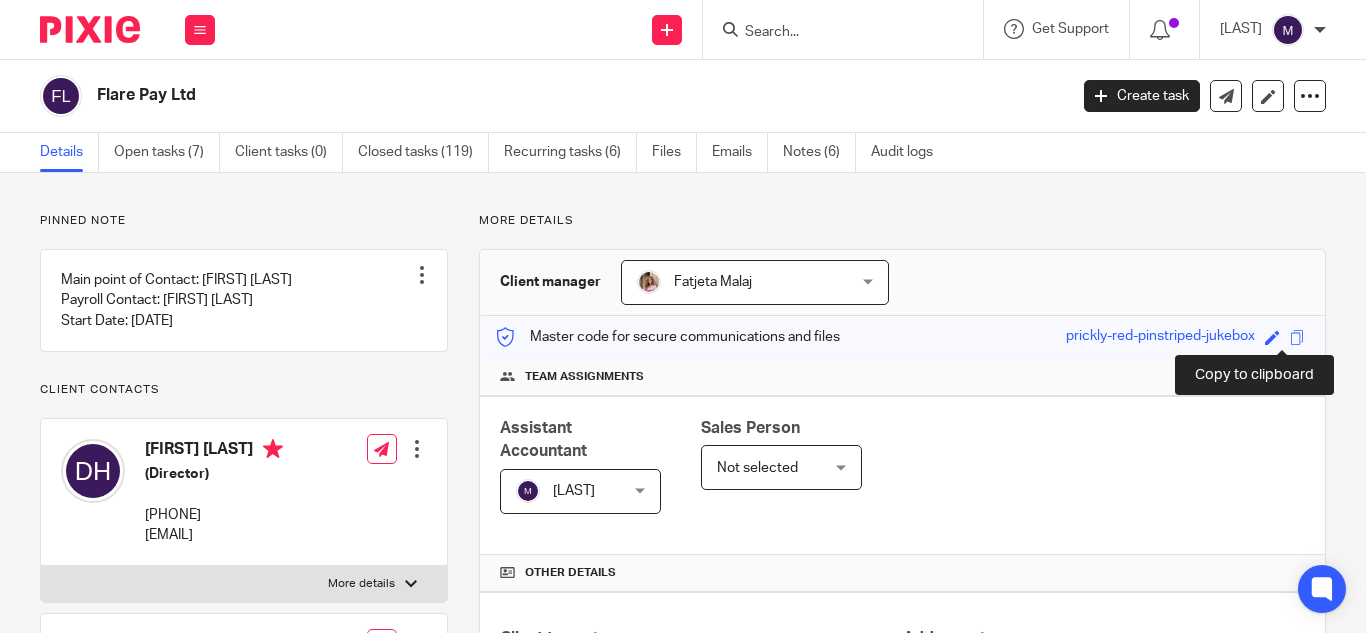 click at bounding box center (1297, 337) 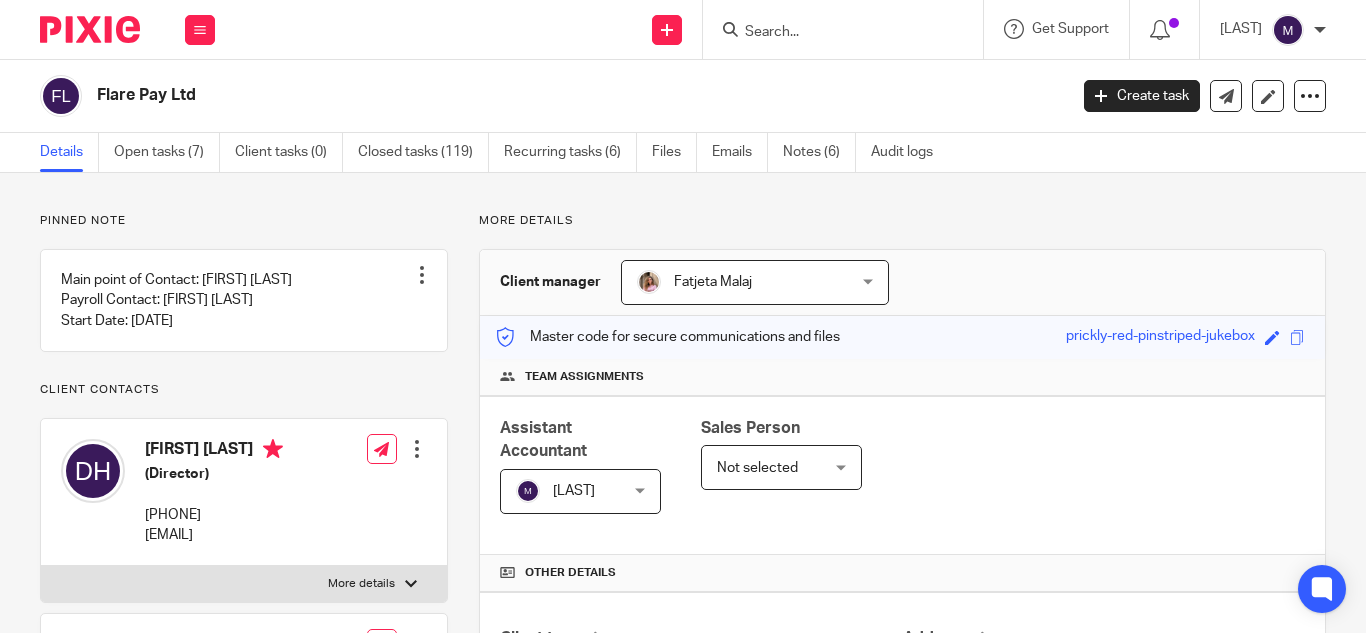 click at bounding box center (833, 33) 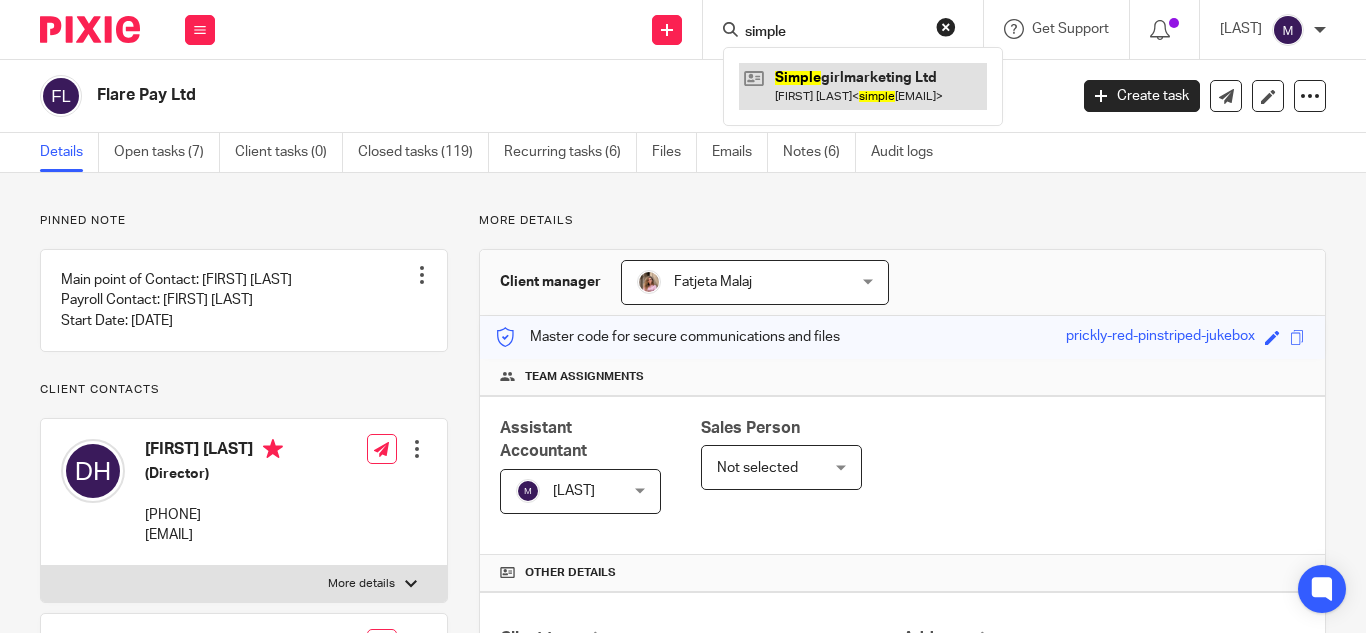 type on "simple" 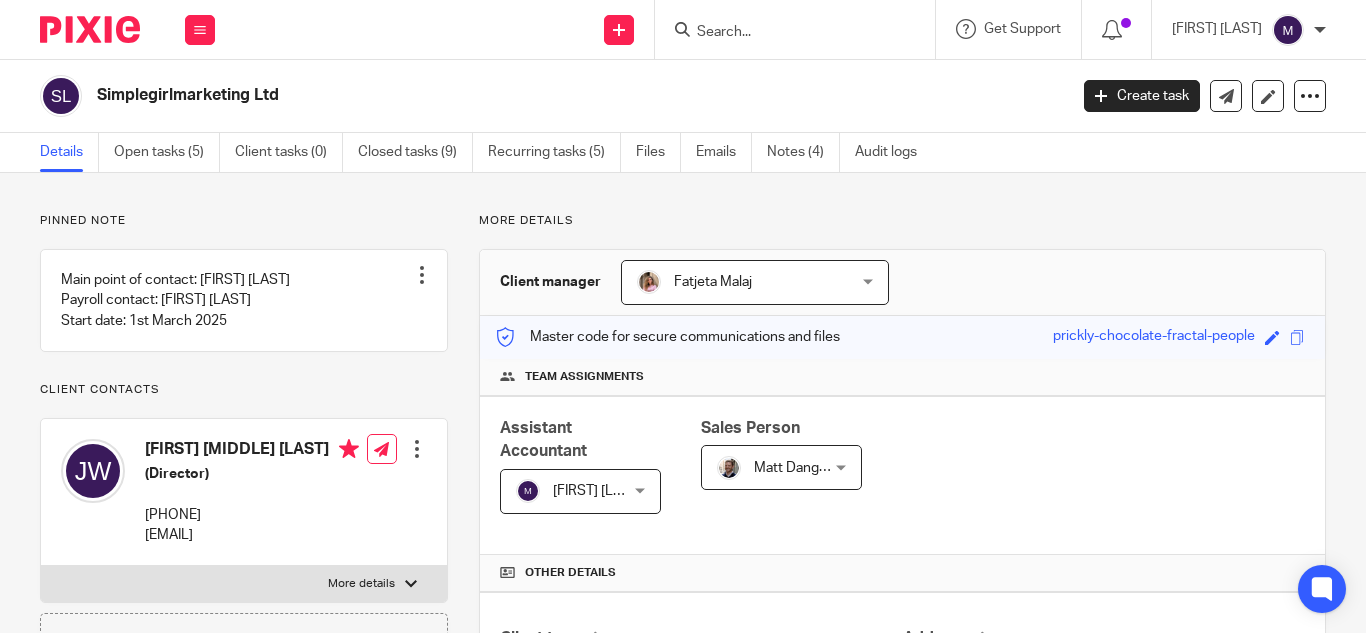 scroll, scrollTop: 0, scrollLeft: 0, axis: both 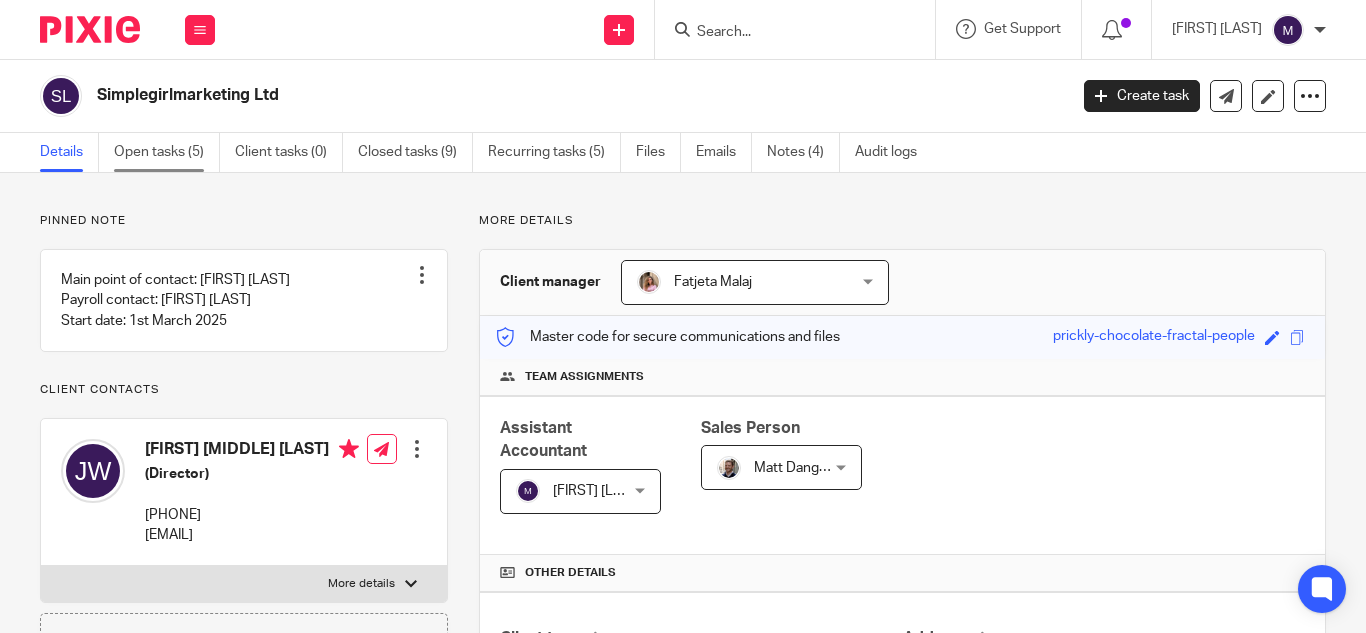 click on "Open tasks (5)" at bounding box center [167, 152] 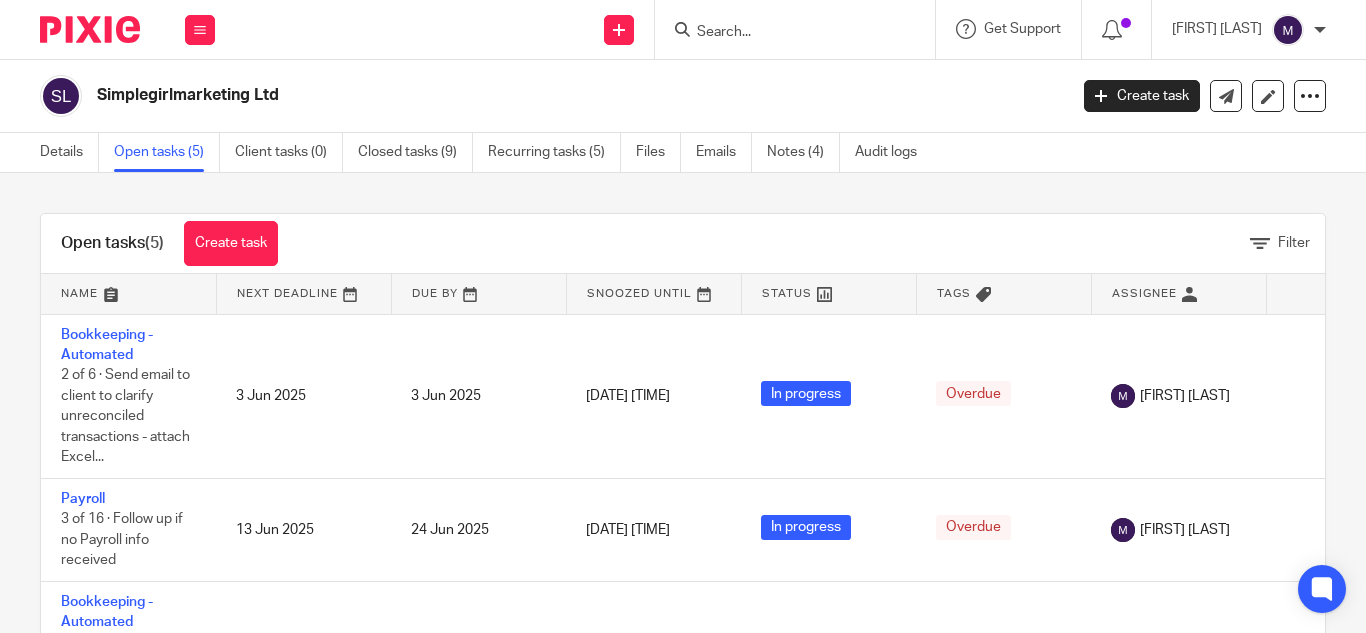 scroll, scrollTop: 0, scrollLeft: 0, axis: both 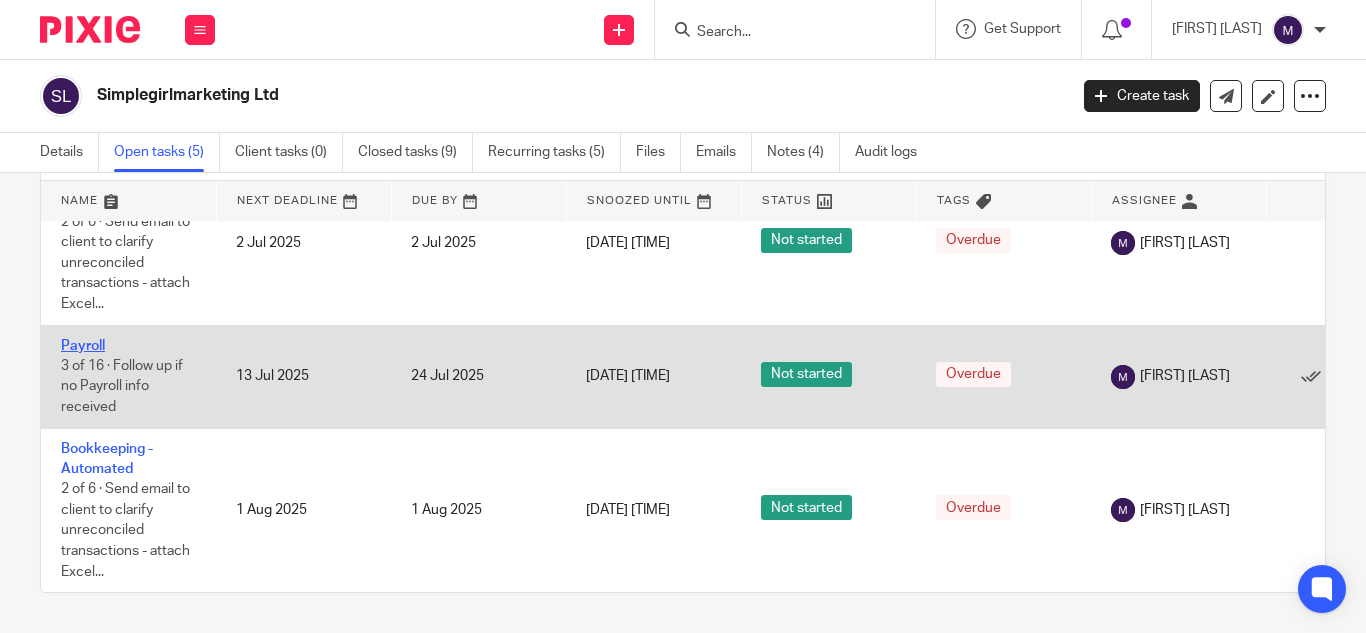 click on "Payroll" at bounding box center [83, 346] 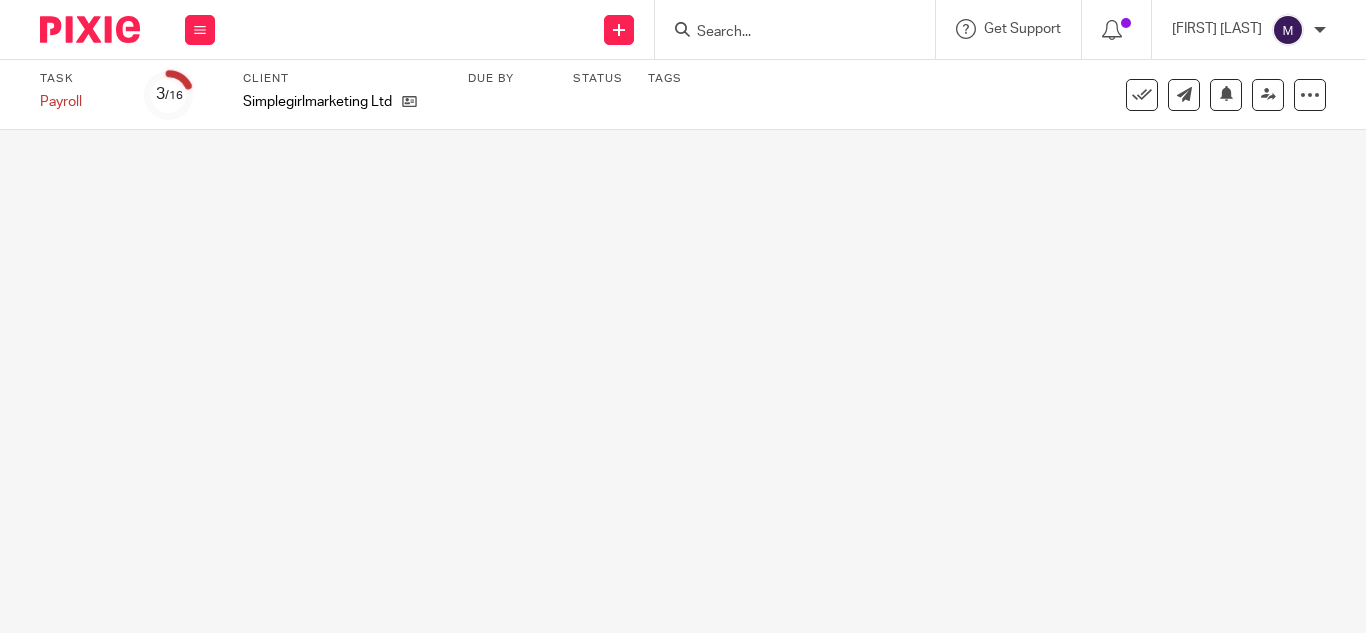 scroll, scrollTop: 0, scrollLeft: 0, axis: both 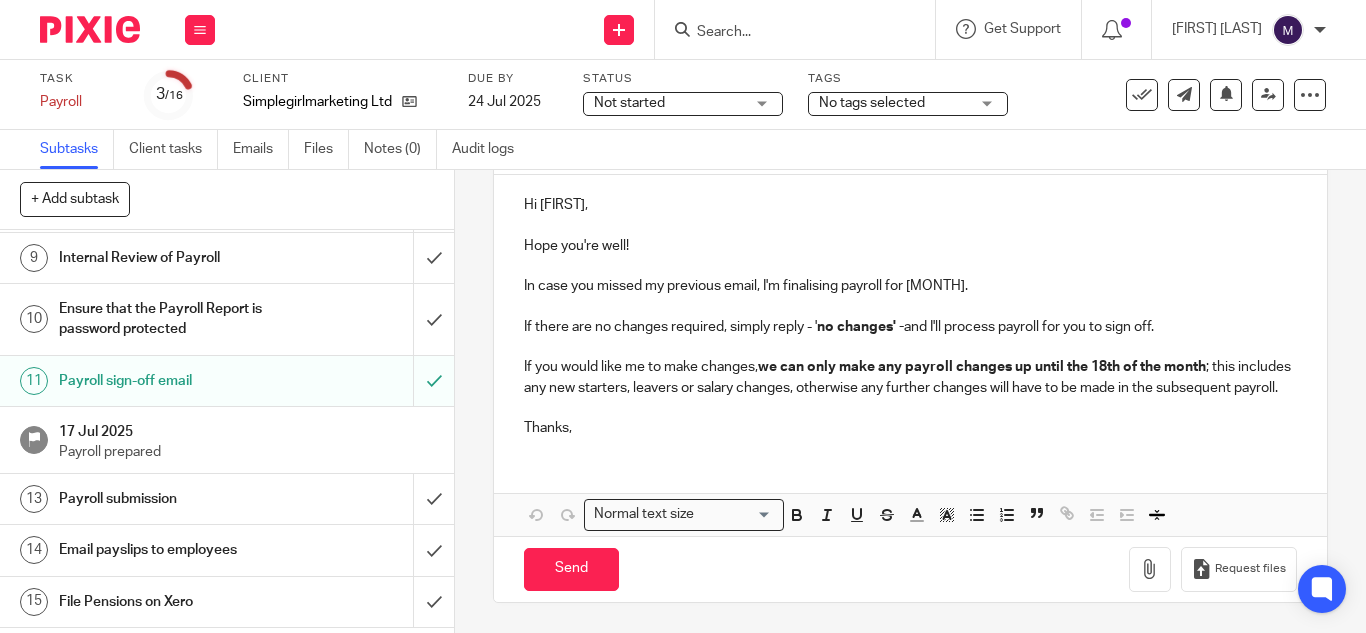 click on "Payroll sign-off email" at bounding box center [170, 381] 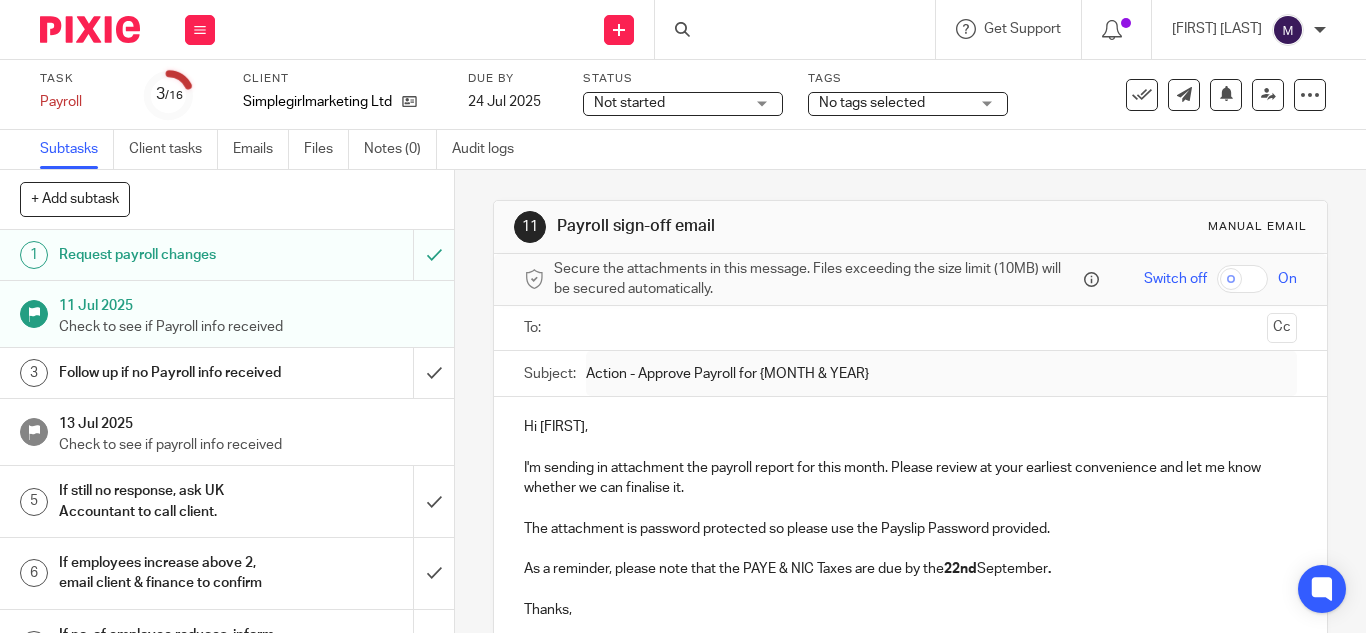 scroll, scrollTop: 0, scrollLeft: 0, axis: both 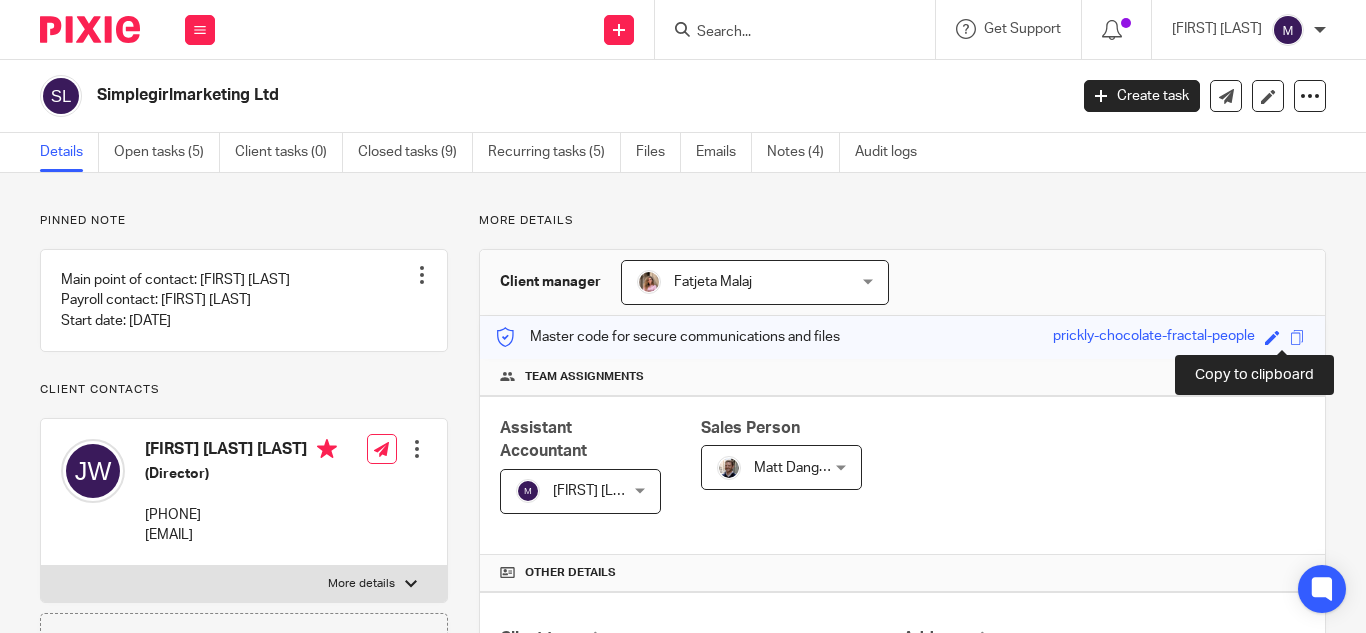 click at bounding box center (1297, 337) 